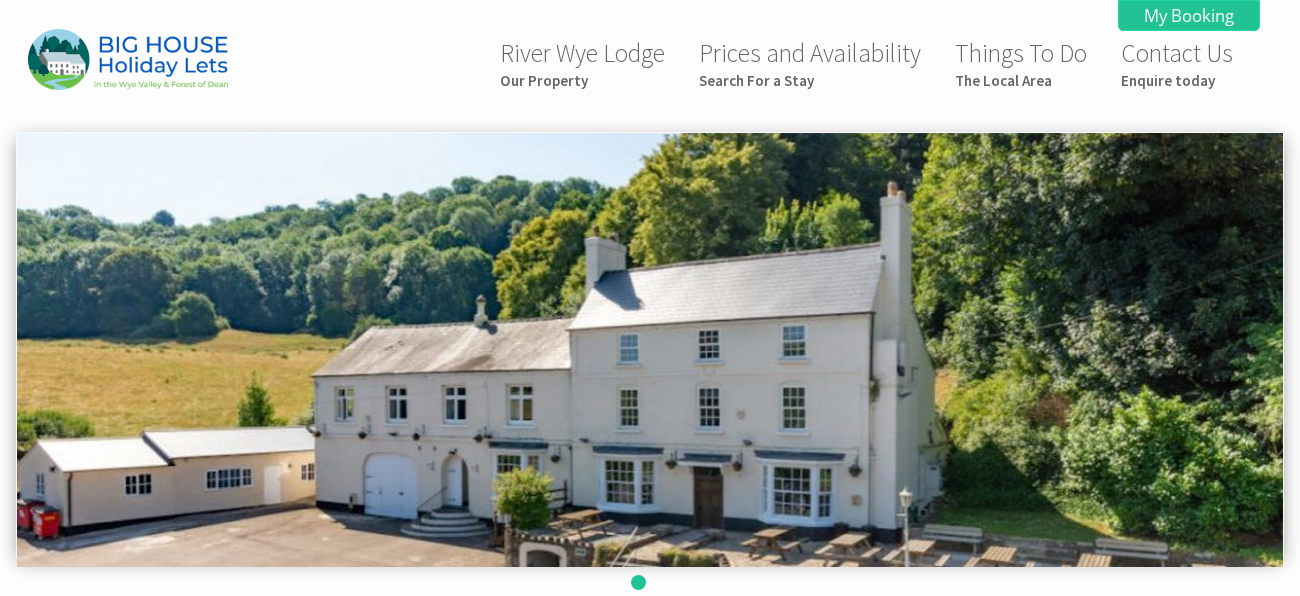 scroll, scrollTop: 0, scrollLeft: 0, axis: both 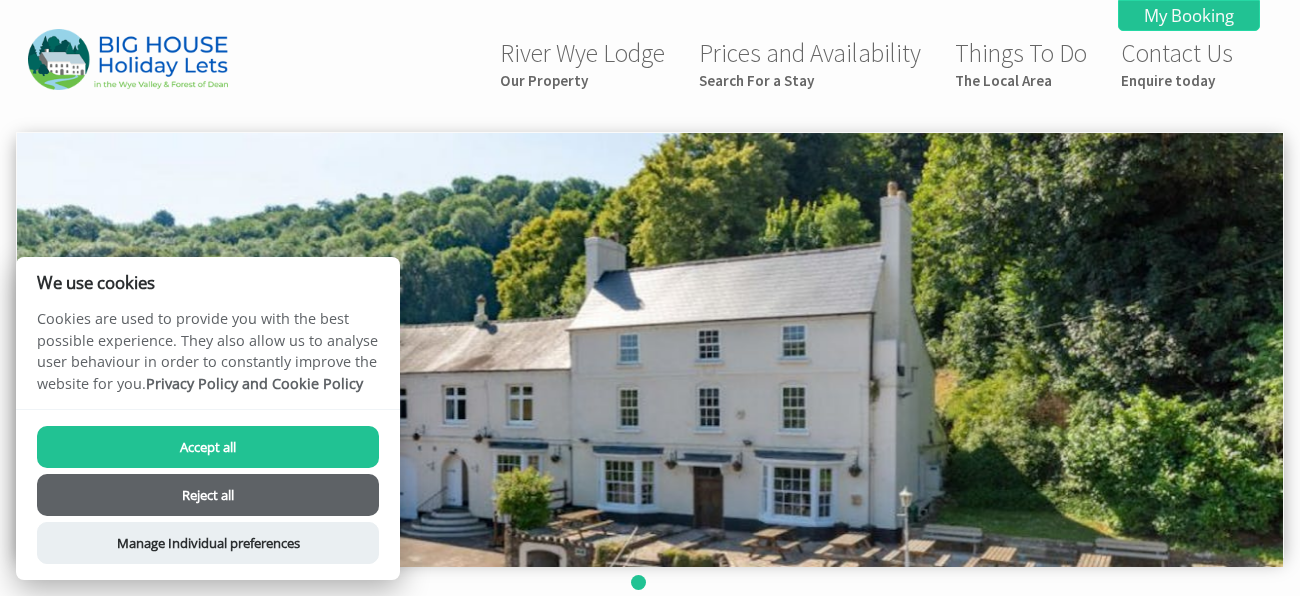 click on "Reject all" at bounding box center [208, 495] 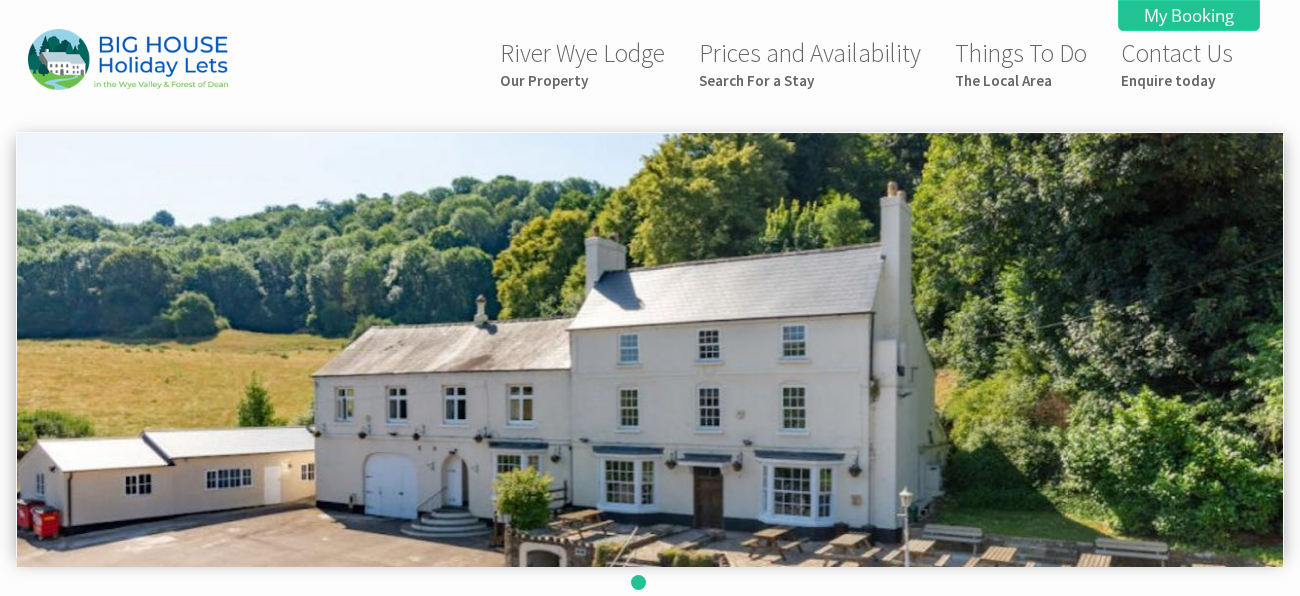 scroll, scrollTop: 0, scrollLeft: 0, axis: both 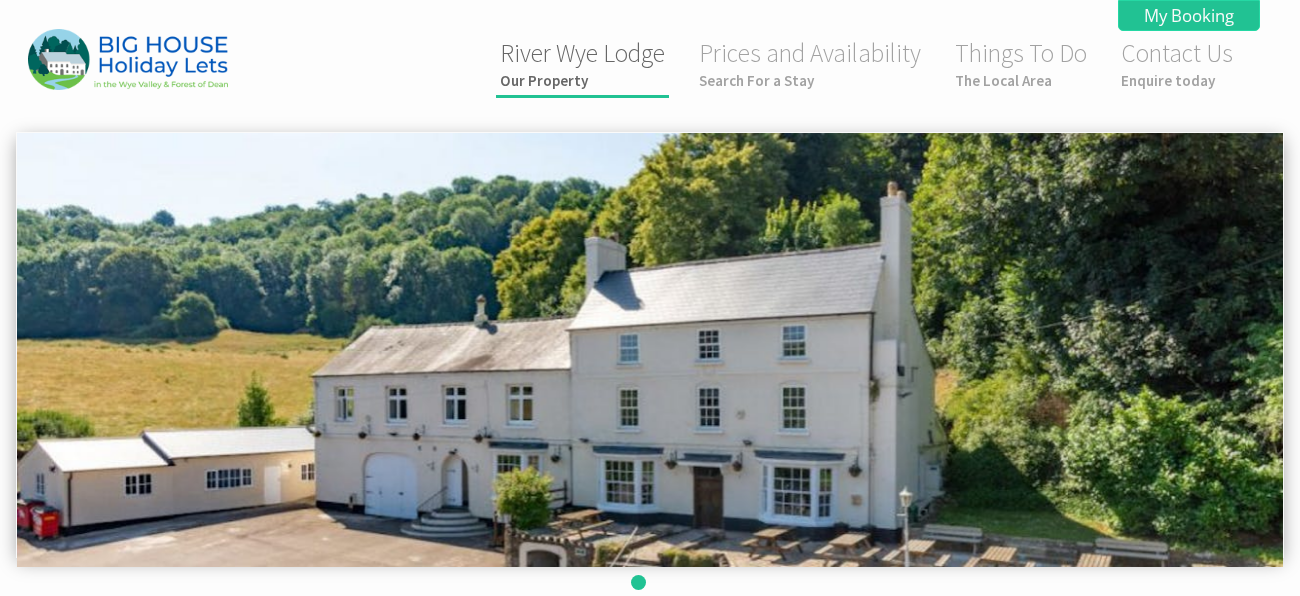 click on "River Wye Lodge  Our Property" at bounding box center [582, 65] 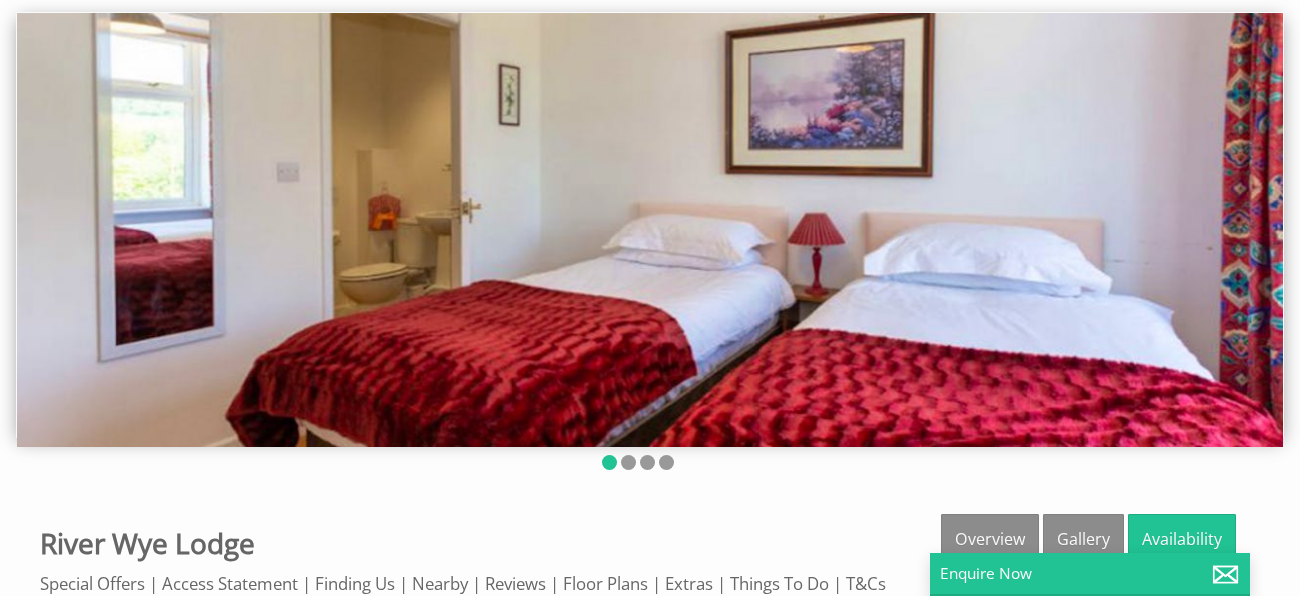 scroll, scrollTop: 119, scrollLeft: 0, axis: vertical 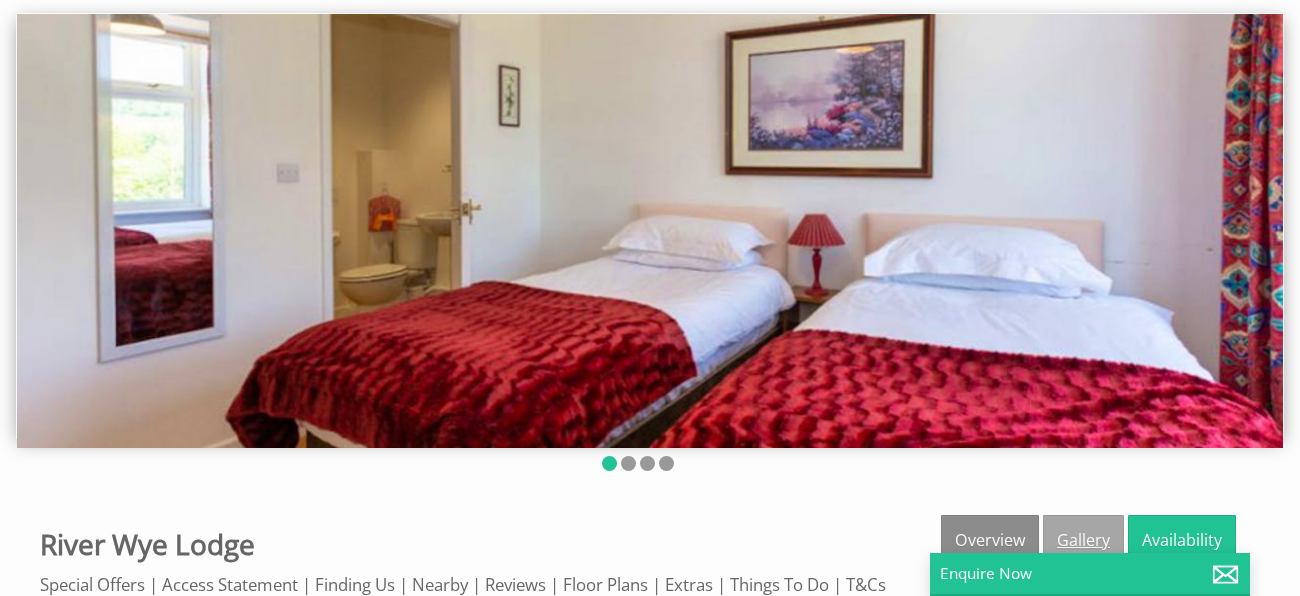 click on "Gallery" at bounding box center (1083, 540) 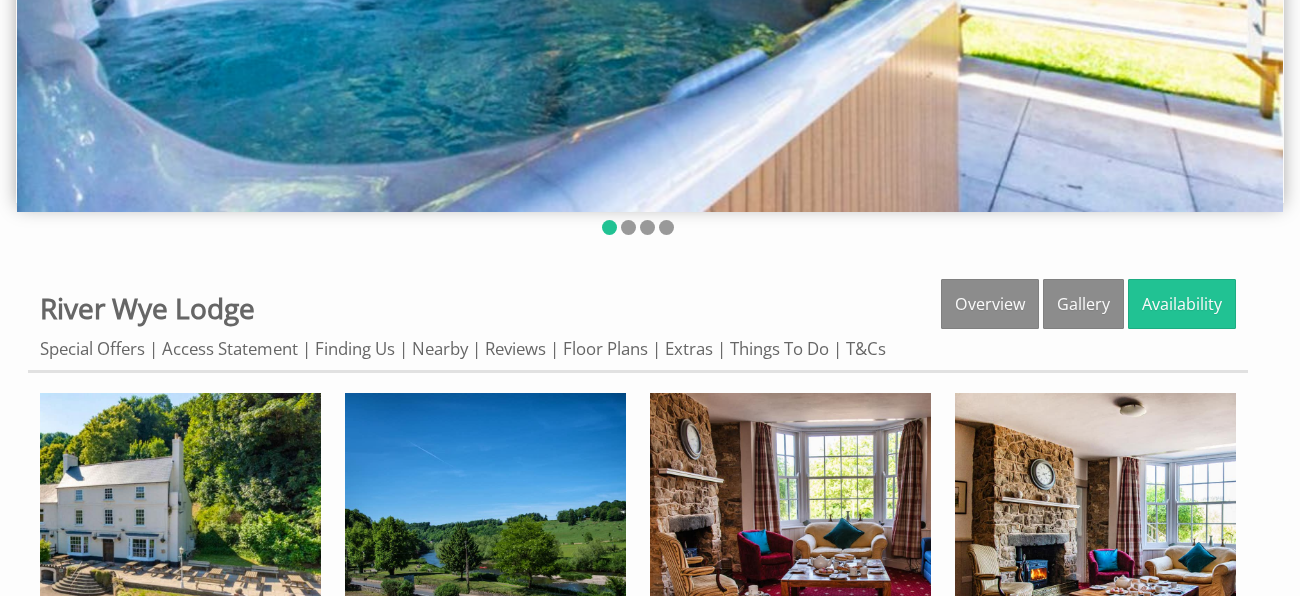 scroll, scrollTop: 359, scrollLeft: 0, axis: vertical 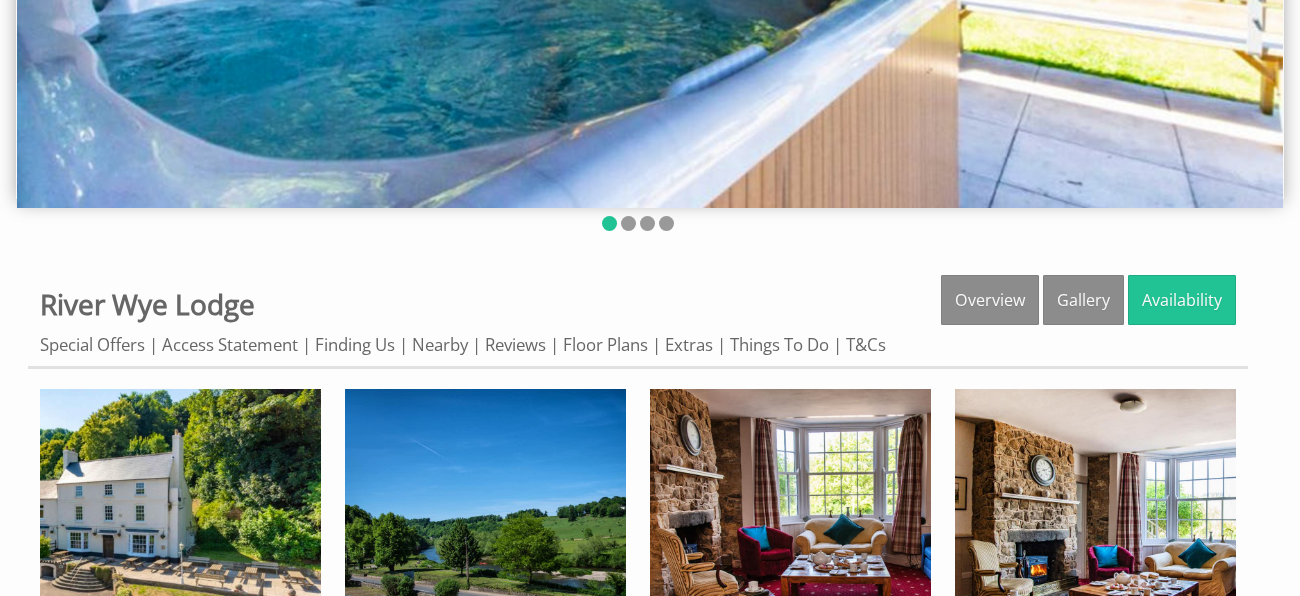 click at bounding box center (650, -9) 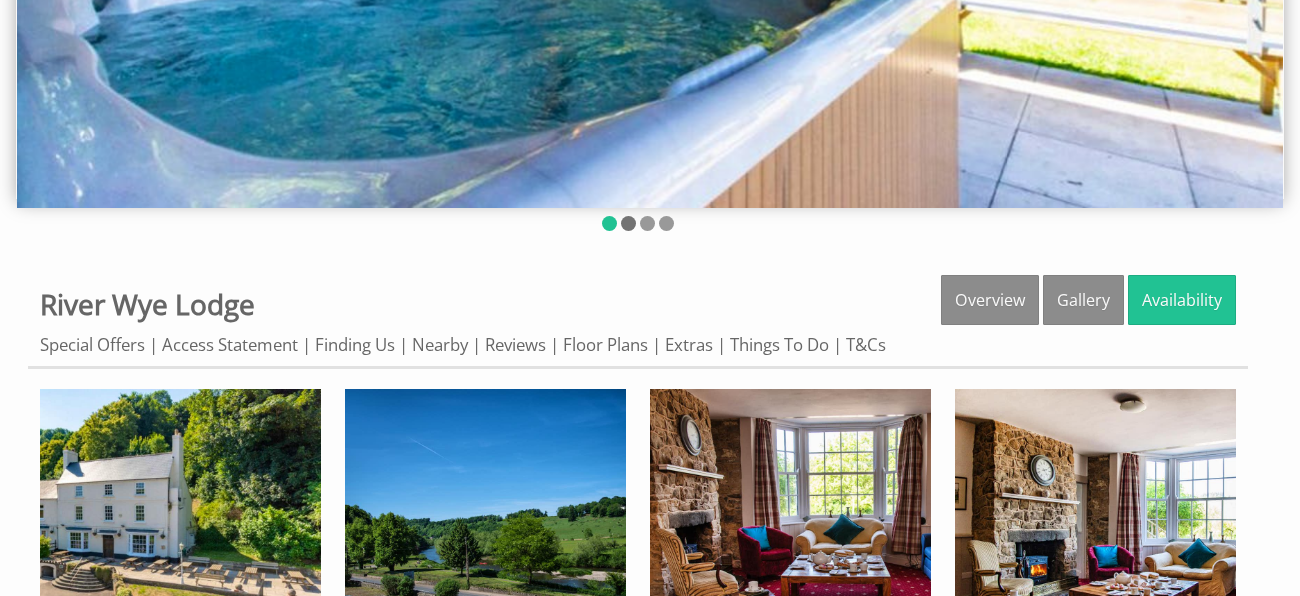 click at bounding box center [628, 223] 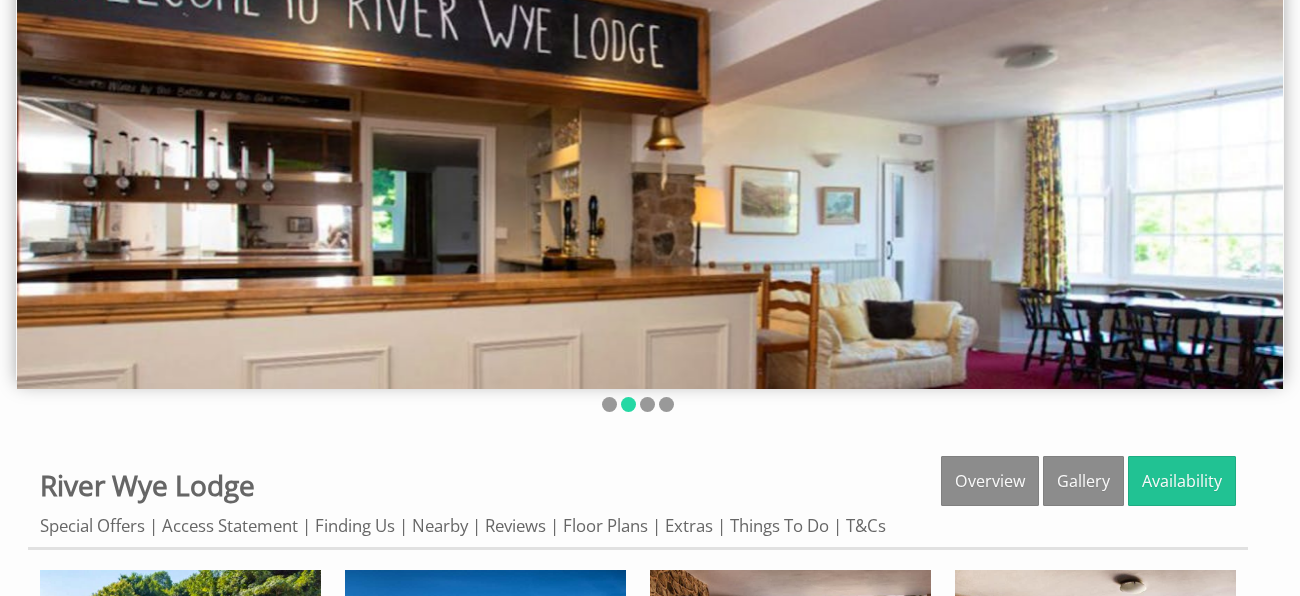 scroll, scrollTop: 159, scrollLeft: 0, axis: vertical 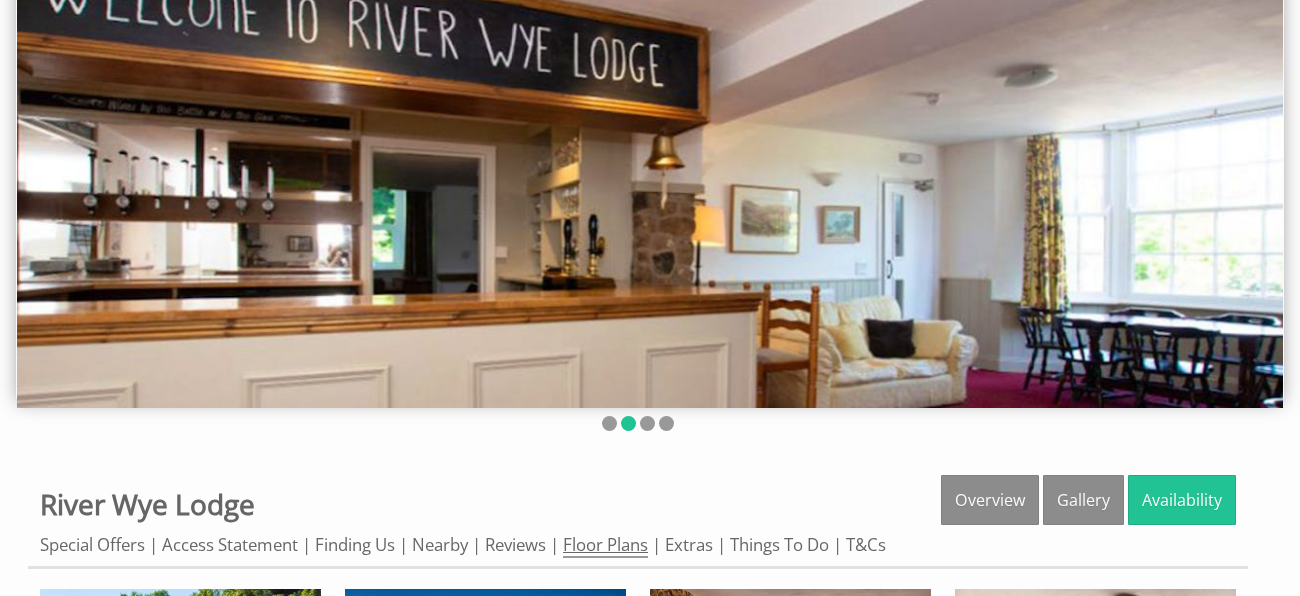 click on "Floor Plans" at bounding box center (605, 545) 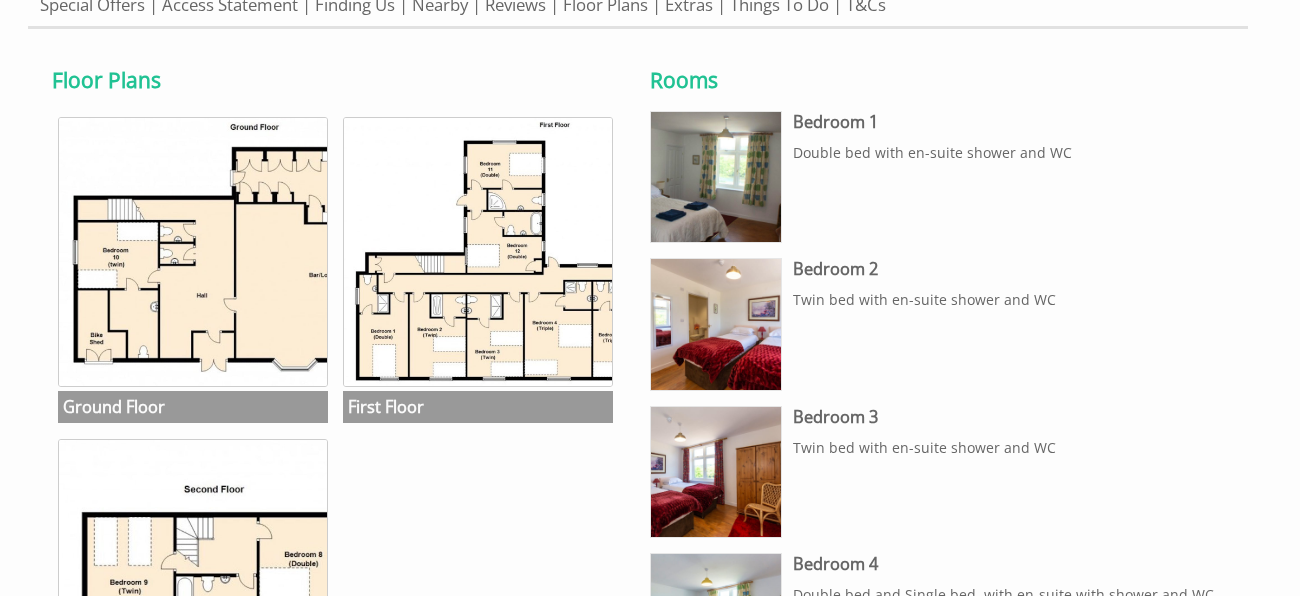 scroll, scrollTop: 719, scrollLeft: 0, axis: vertical 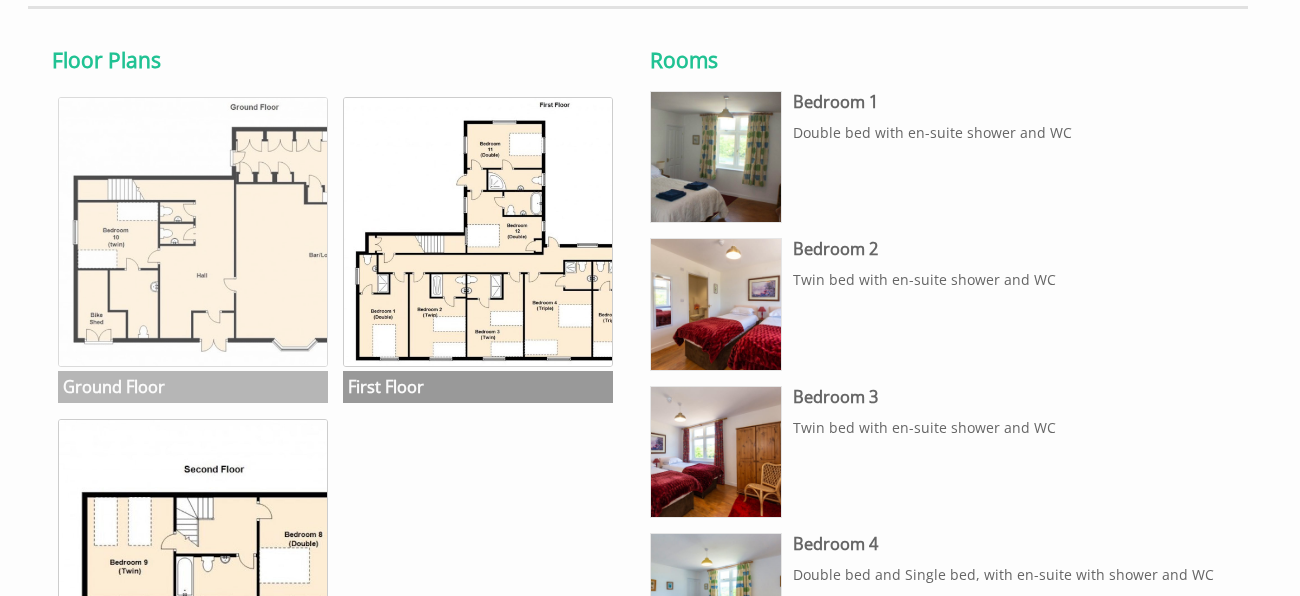 click at bounding box center [193, 232] 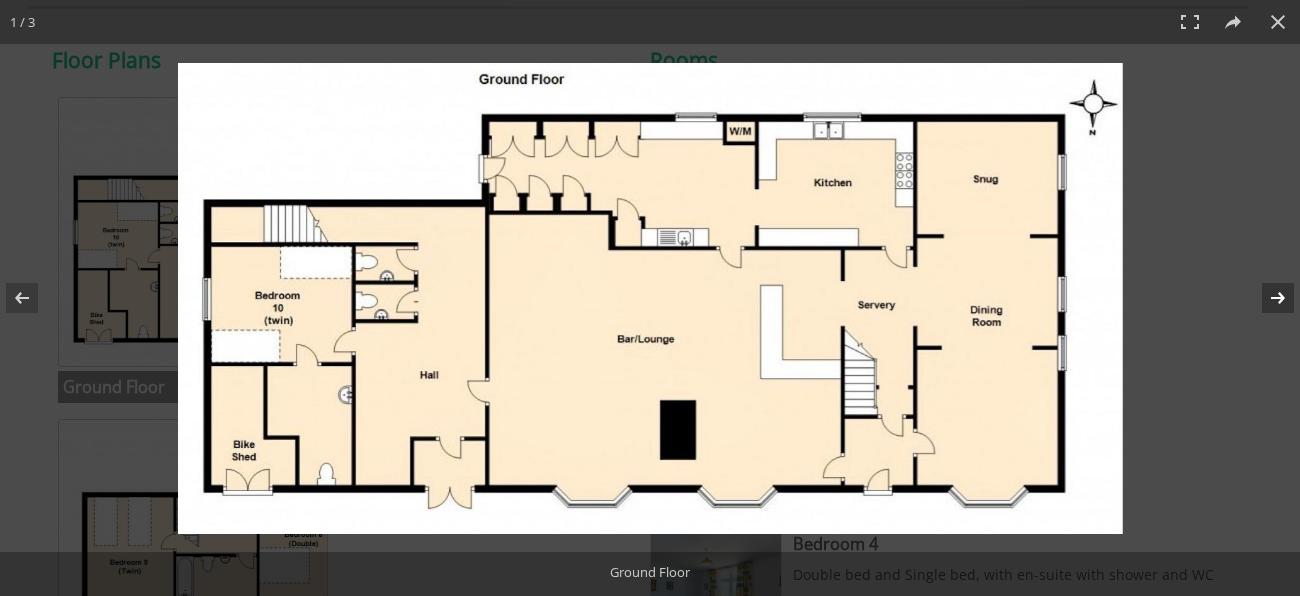 click at bounding box center [1265, 298] 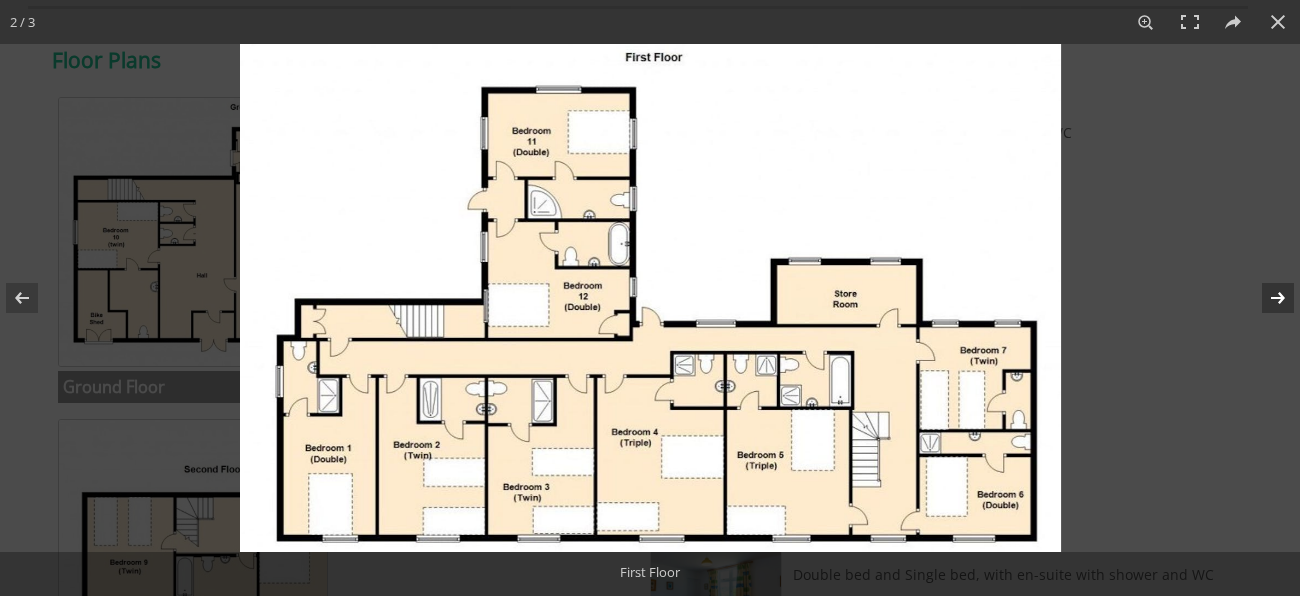 click at bounding box center [1265, 298] 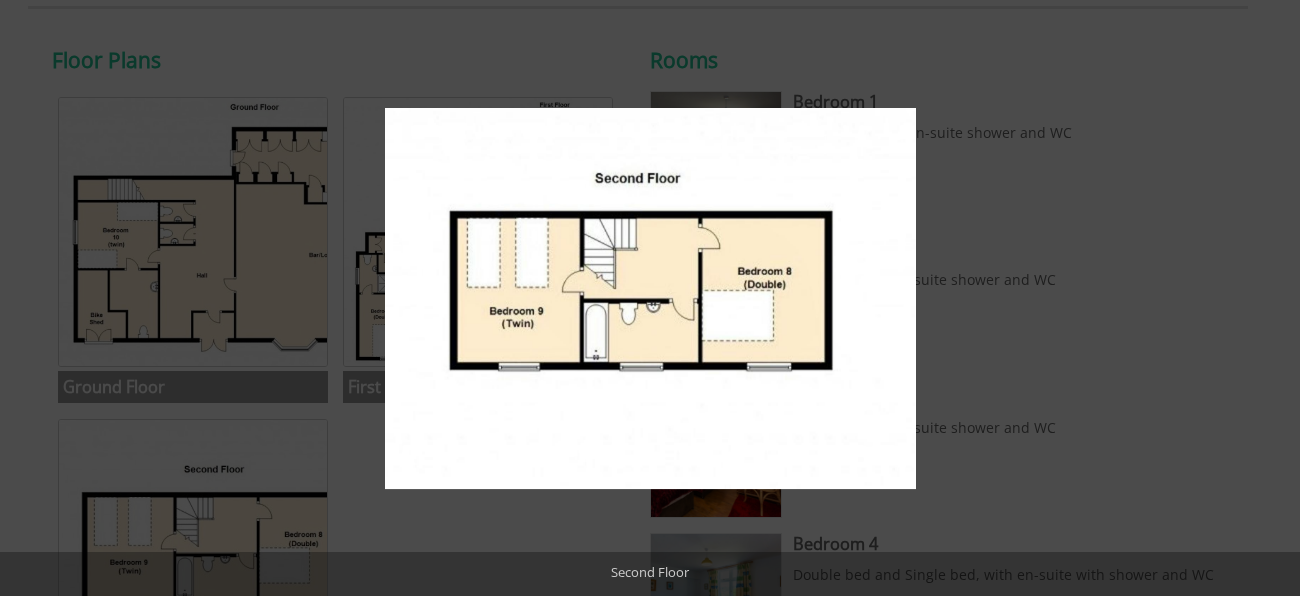 click at bounding box center (1265, 298) 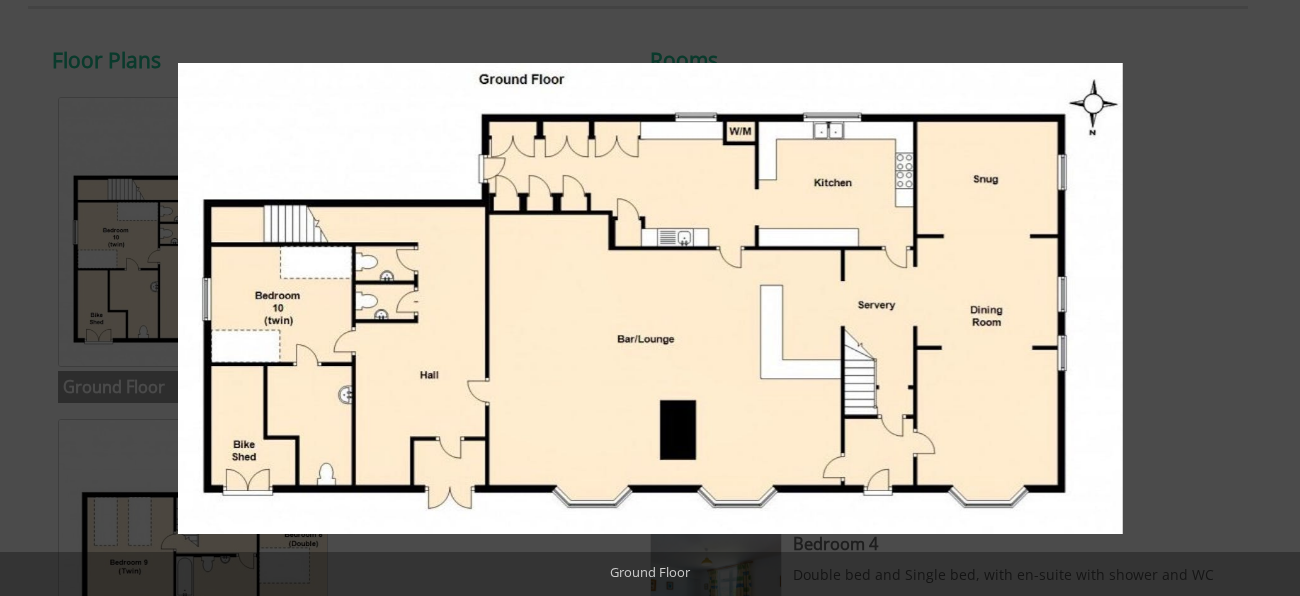 click at bounding box center [1265, 298] 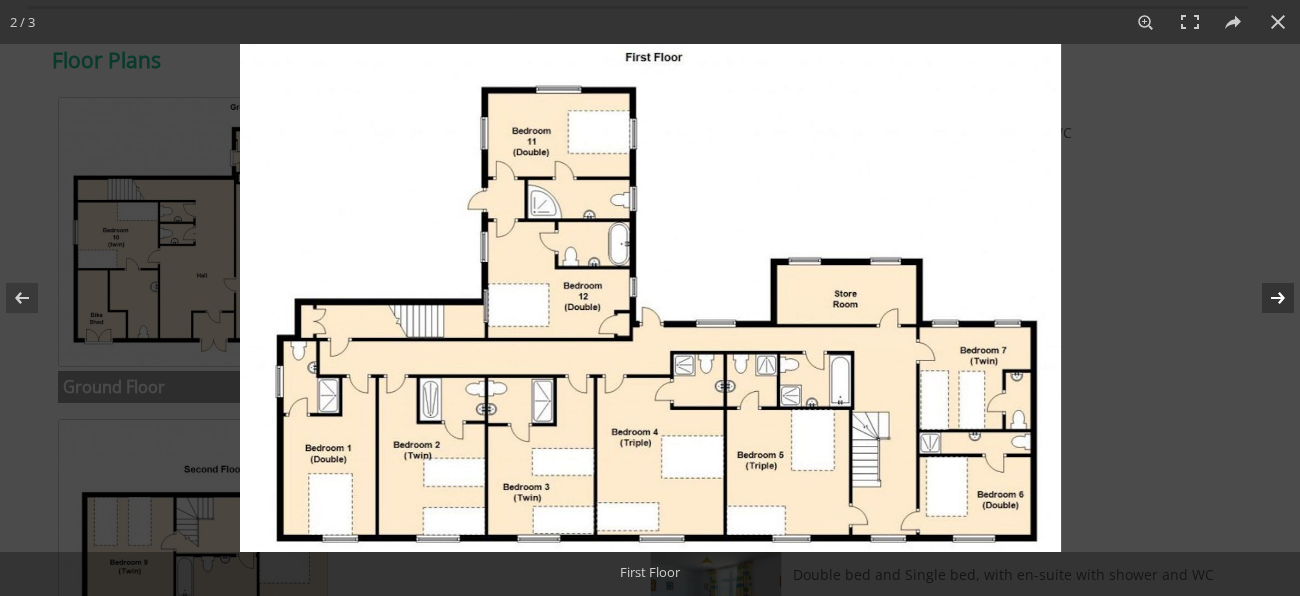 click at bounding box center (1265, 298) 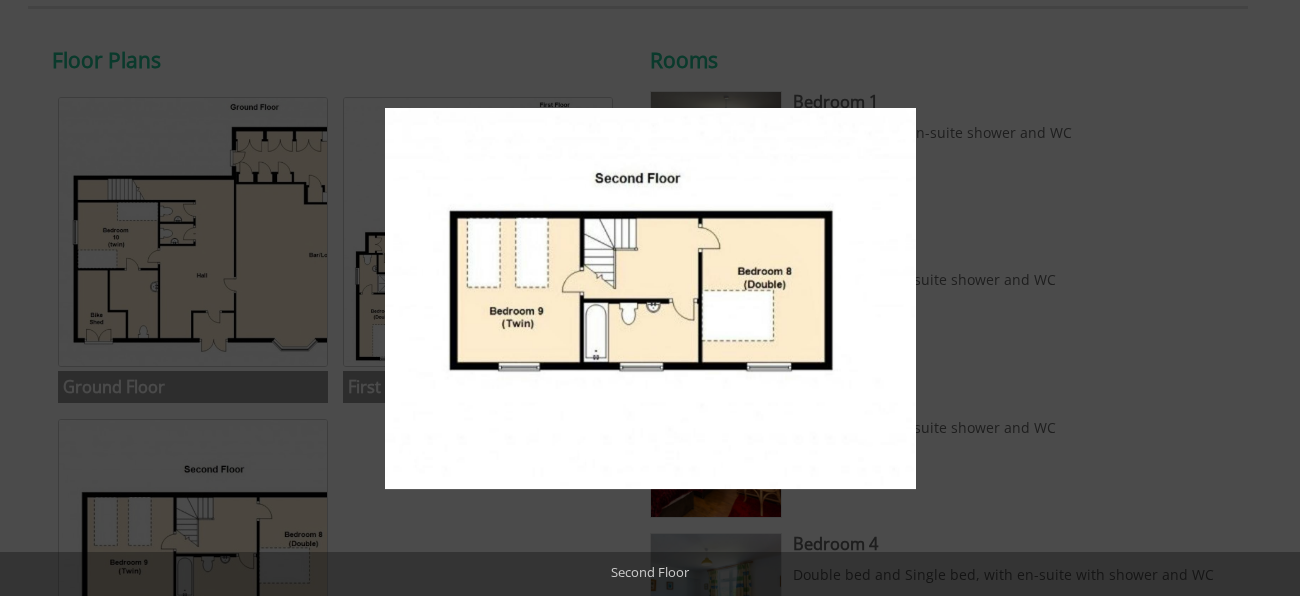 click at bounding box center [1265, 298] 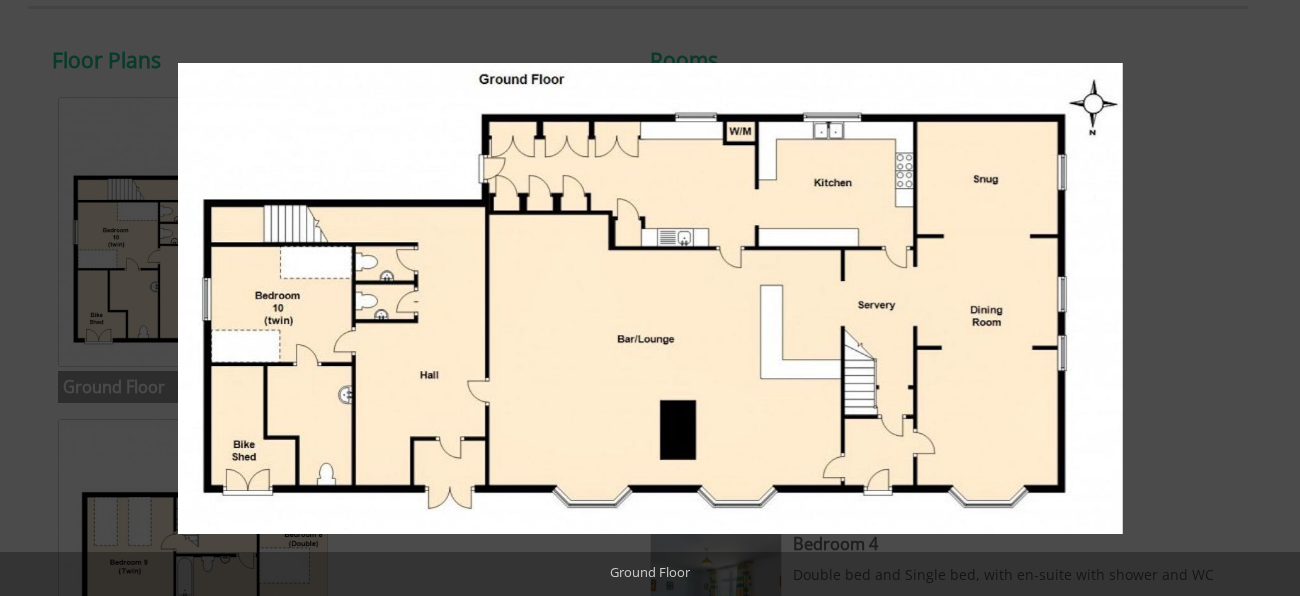click at bounding box center (1265, 298) 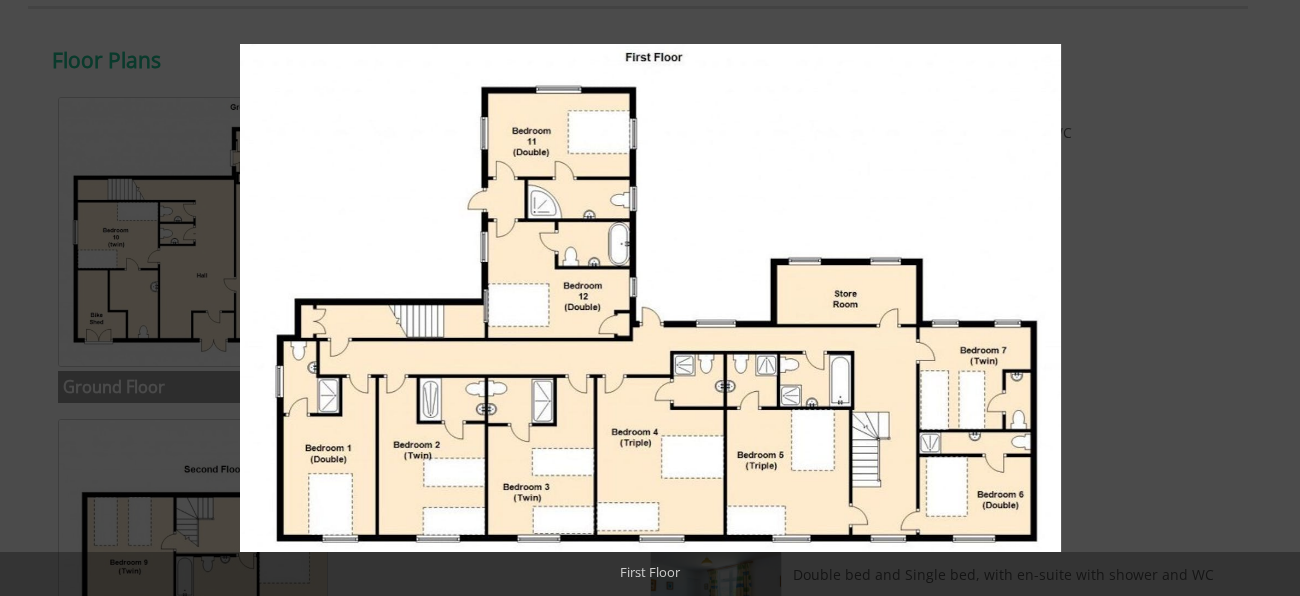 click at bounding box center [1265, 298] 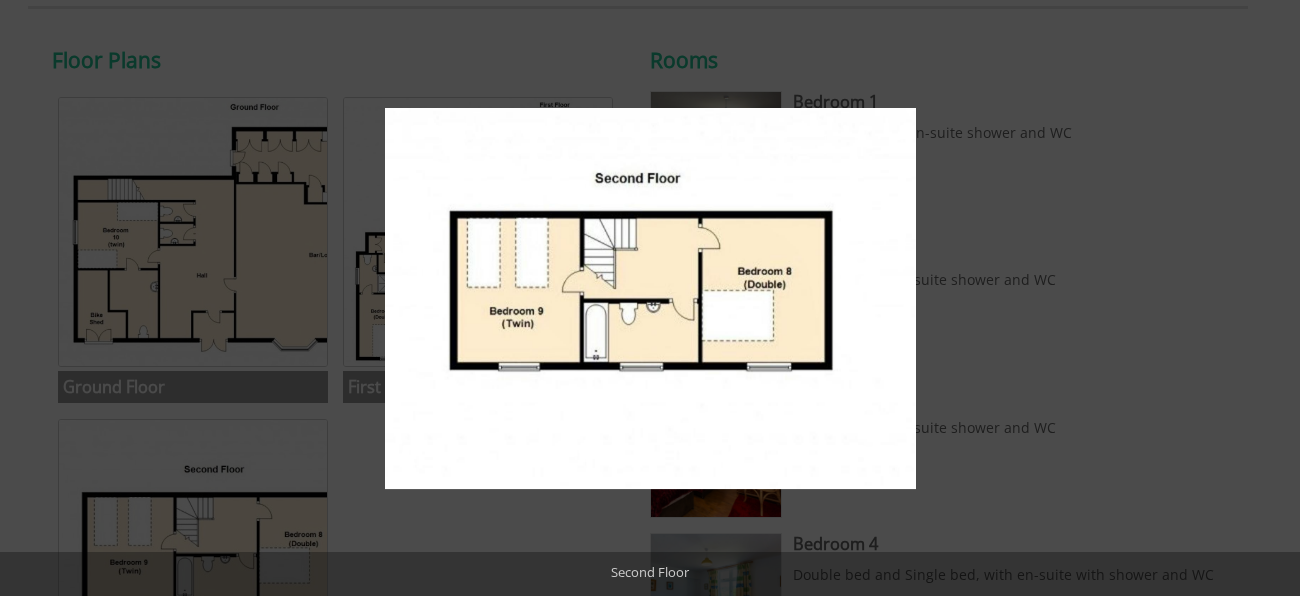 click at bounding box center [1265, 298] 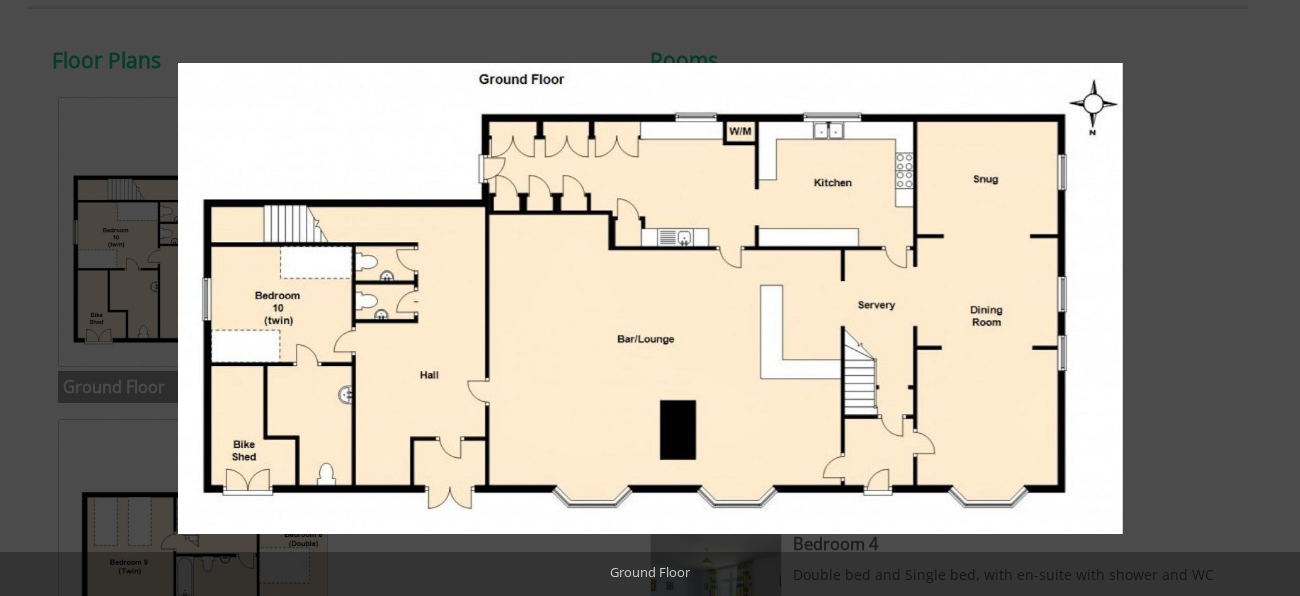 click at bounding box center [1265, 298] 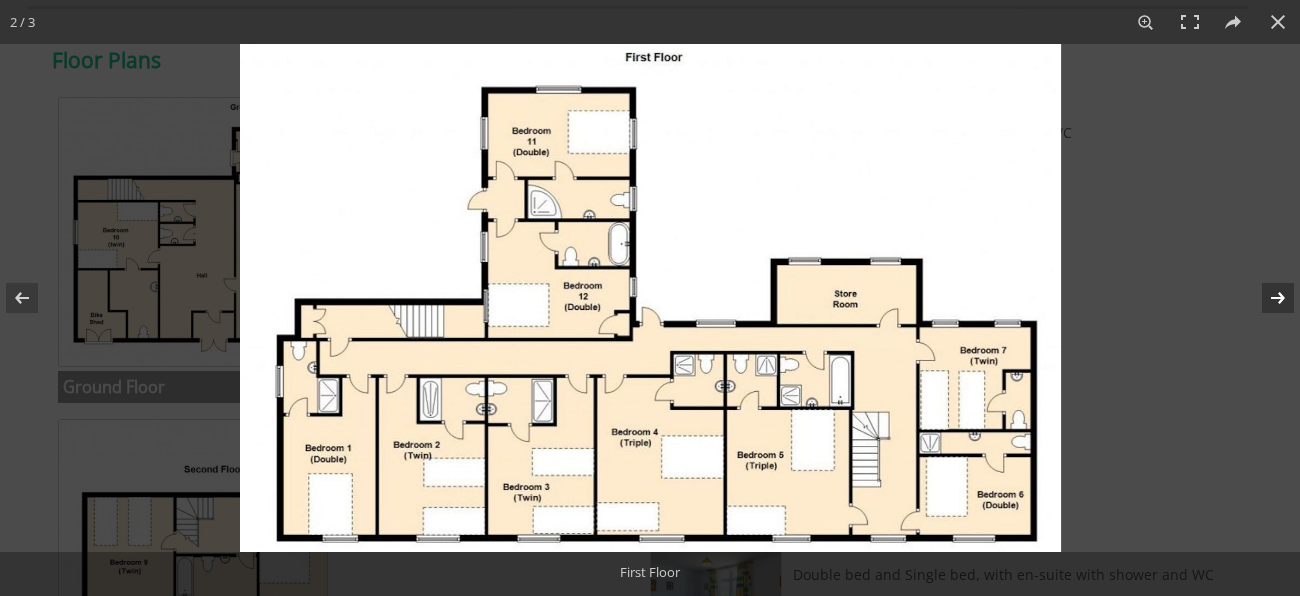 click at bounding box center (1265, 298) 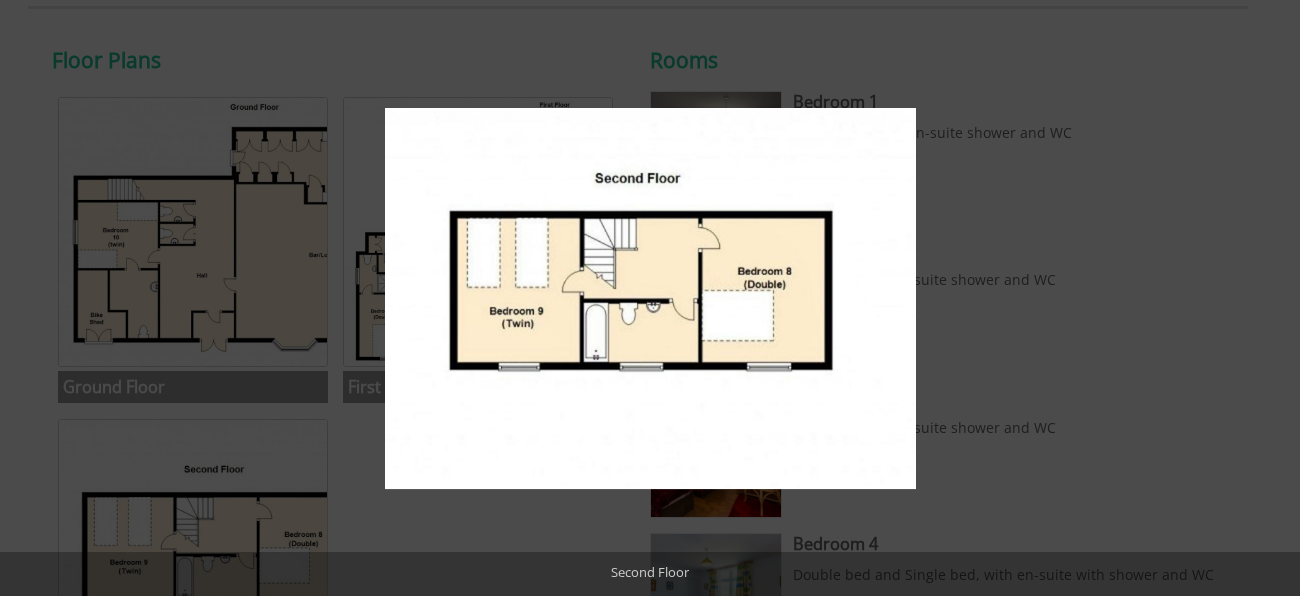 click at bounding box center (1265, 298) 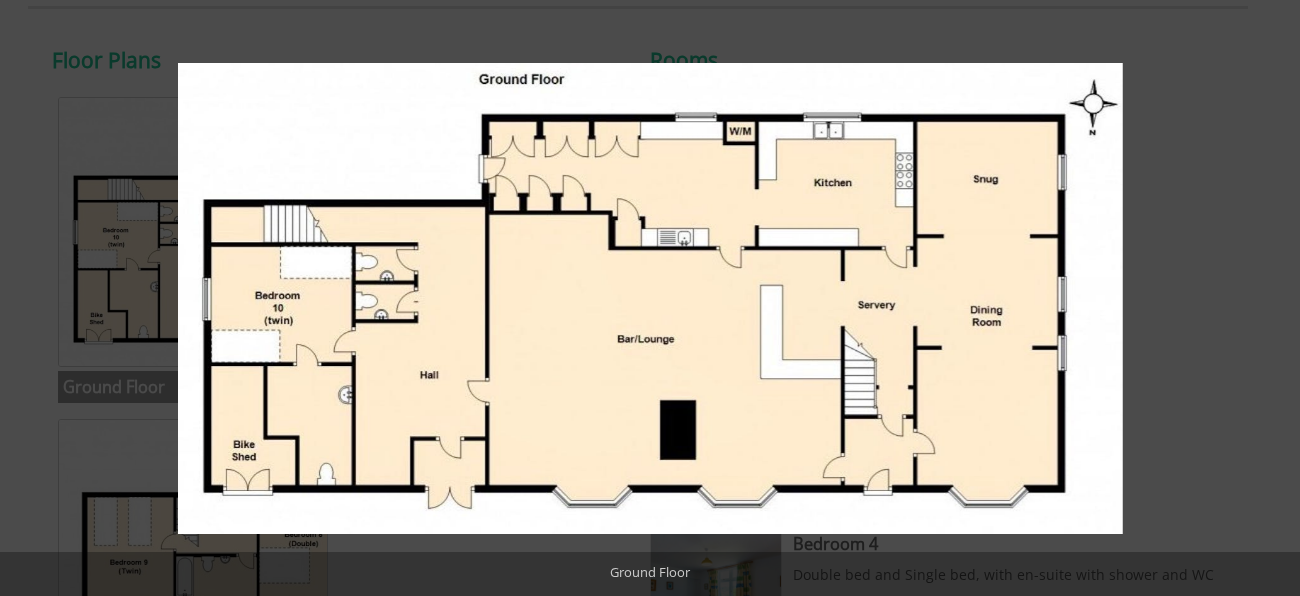 click at bounding box center (1265, 298) 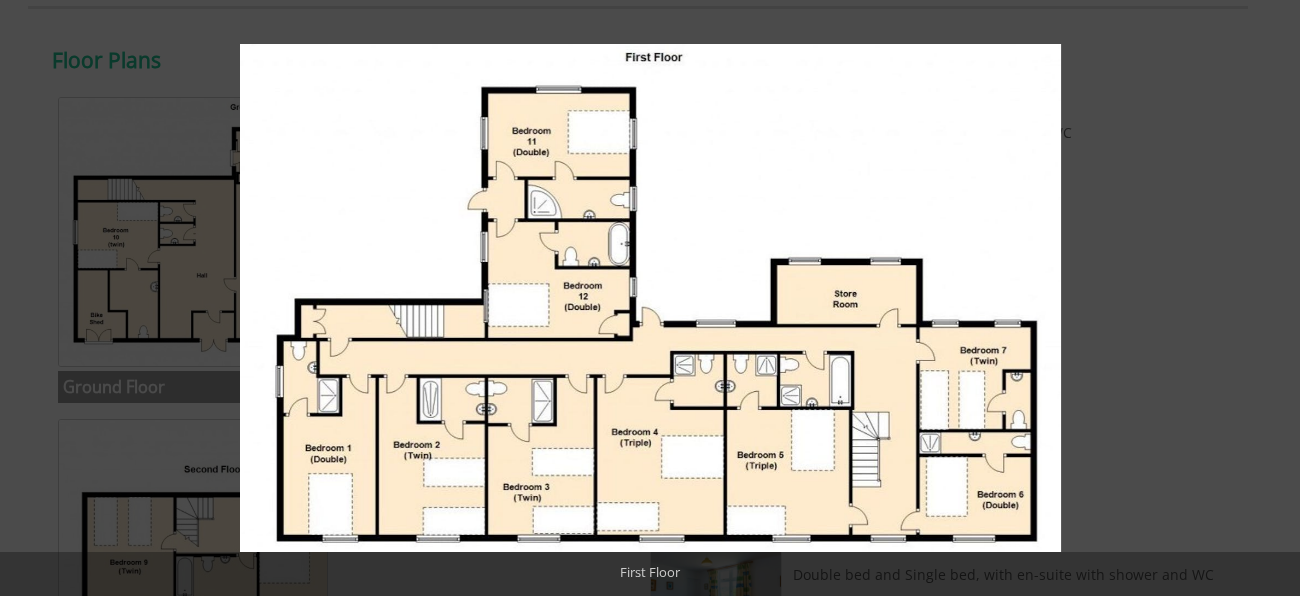 click at bounding box center (1265, 298) 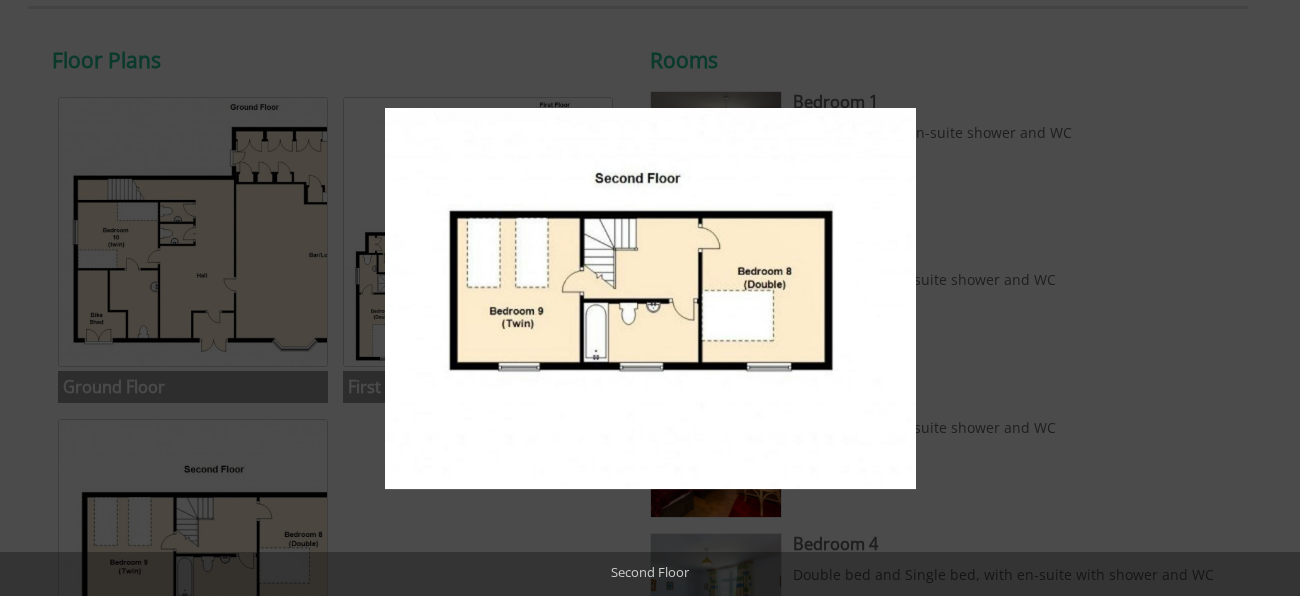 click at bounding box center (1265, 298) 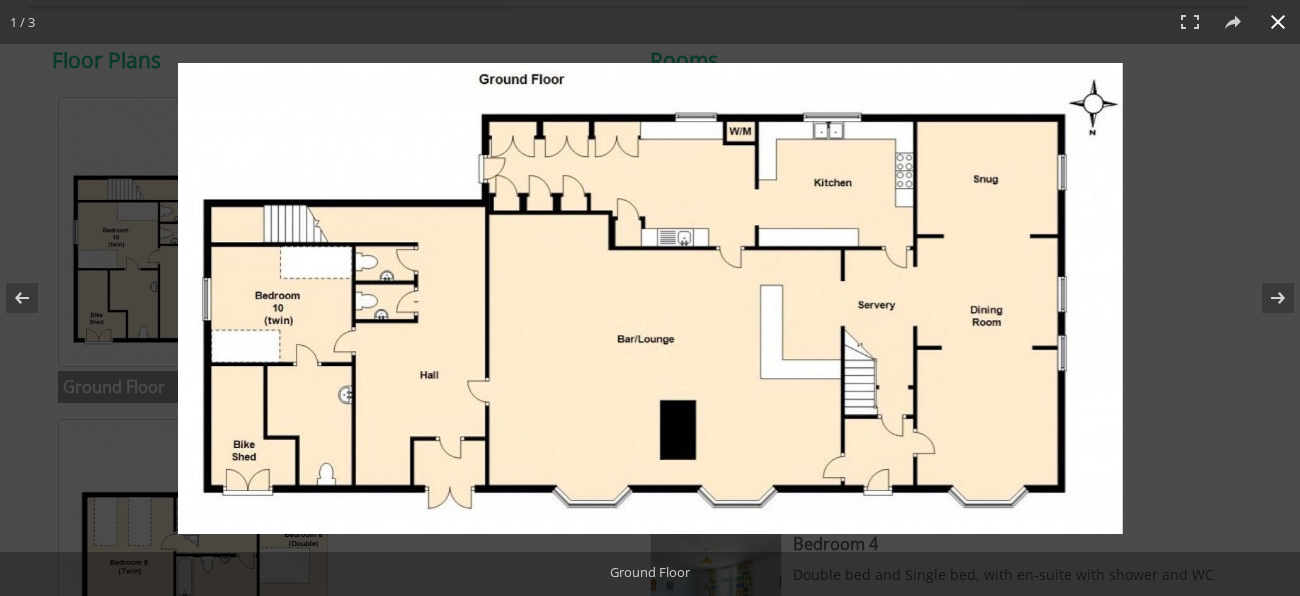 click at bounding box center (1278, 22) 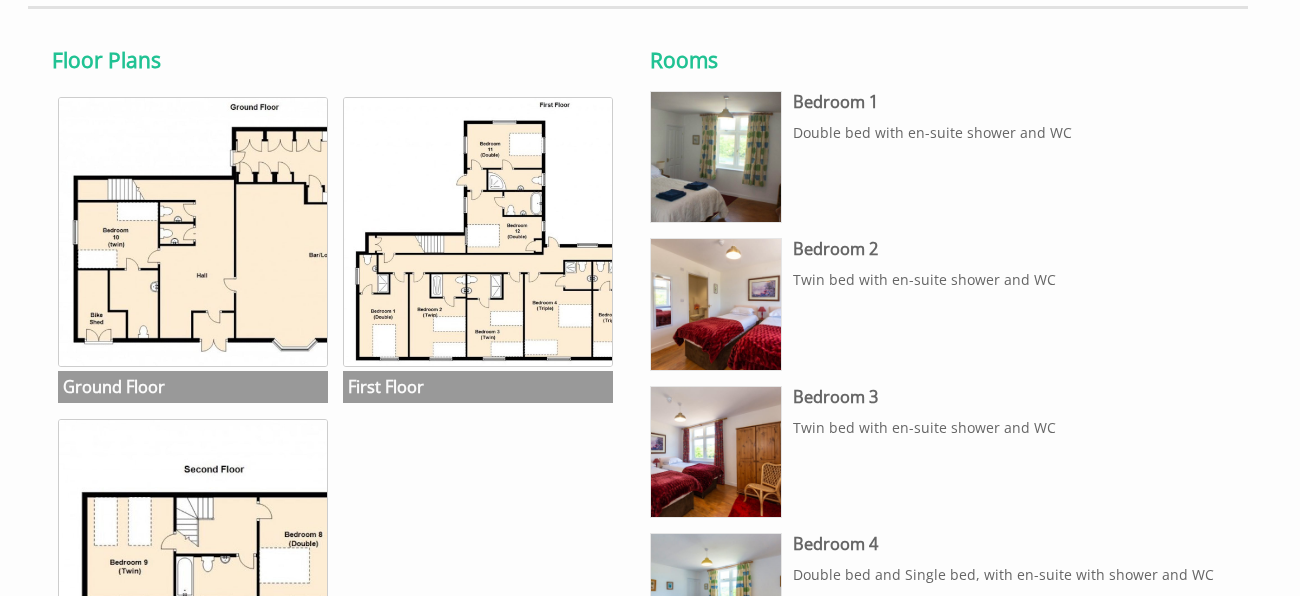 click on "Properties
River Wye Lodge
Overview
Gallery
Availability
Special Offers
Access Statement
Finding Us
Nearby
Reviews
Floor Plans
Extras
Things To Do
T&Cs
Floorplans
Floor Plans
Ground Floor
Ground Floor
First Floor
First Floor" at bounding box center (650, 1544) 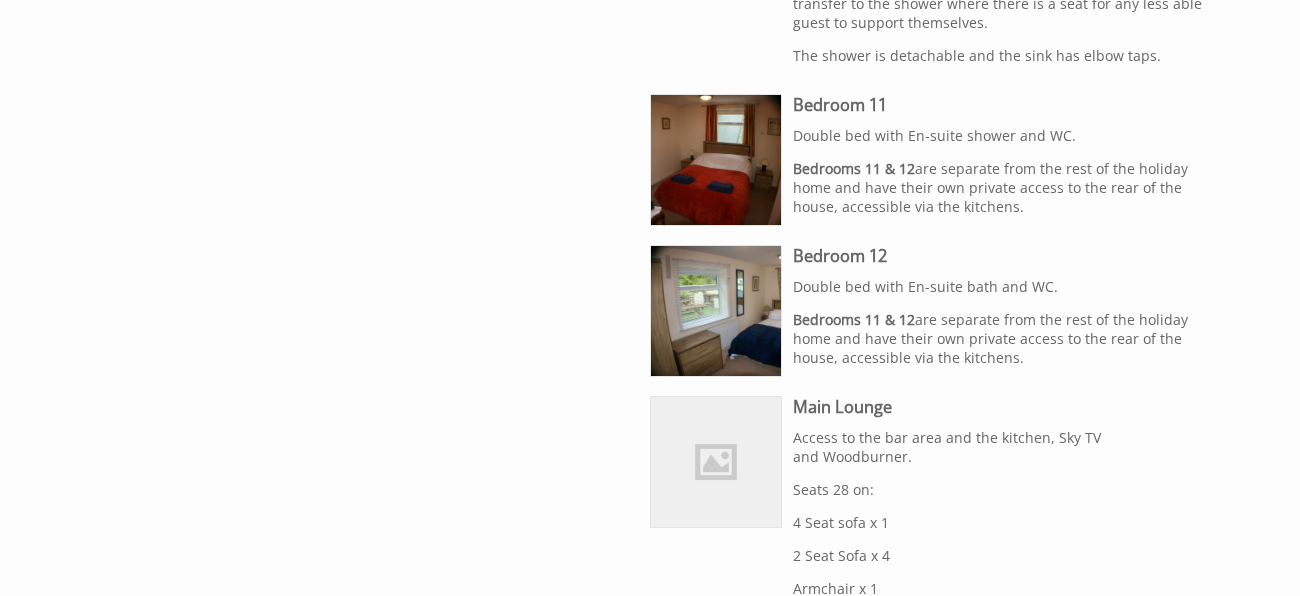 scroll, scrollTop: 2278, scrollLeft: 0, axis: vertical 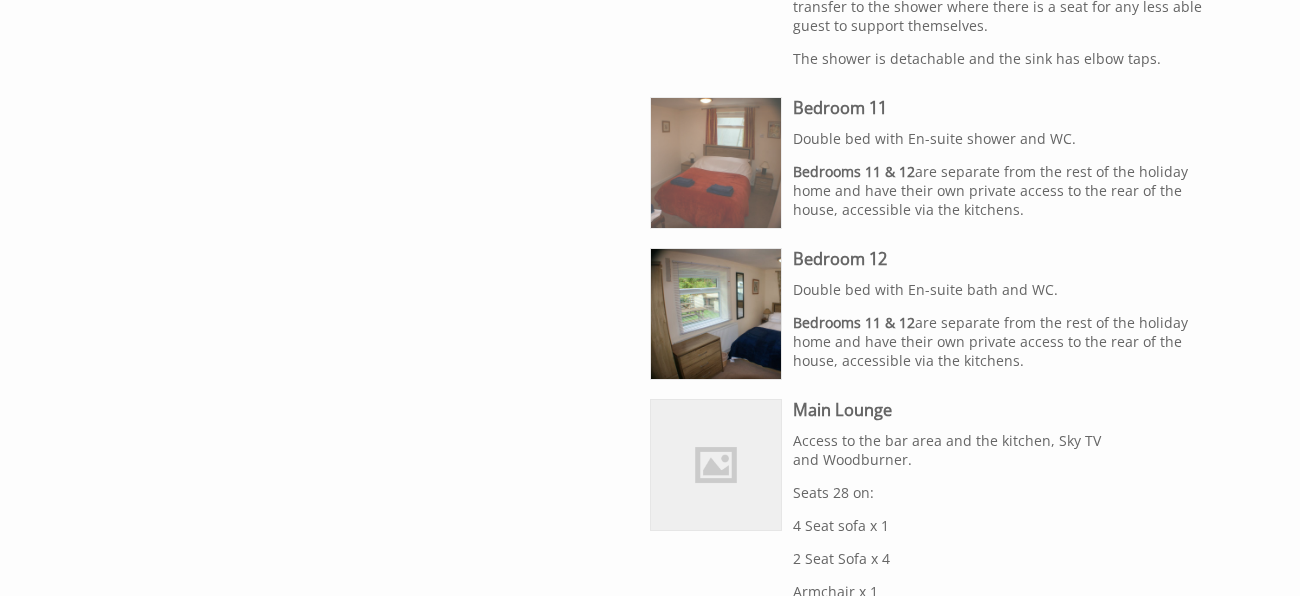 click at bounding box center [716, 163] 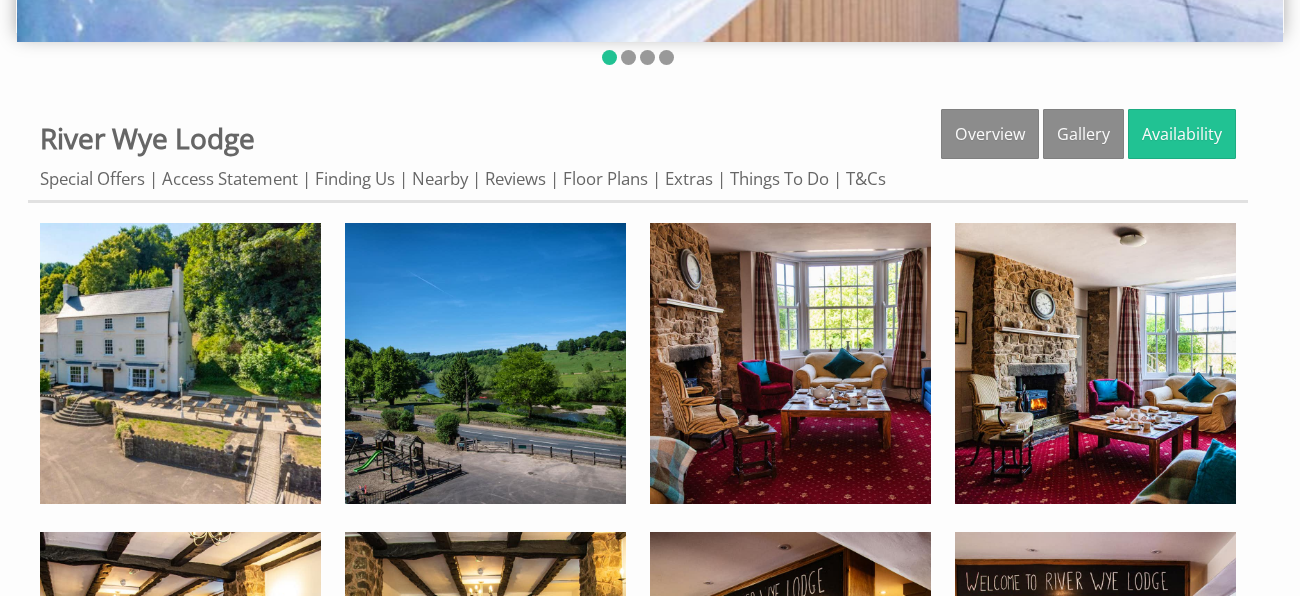 scroll, scrollTop: 563, scrollLeft: 0, axis: vertical 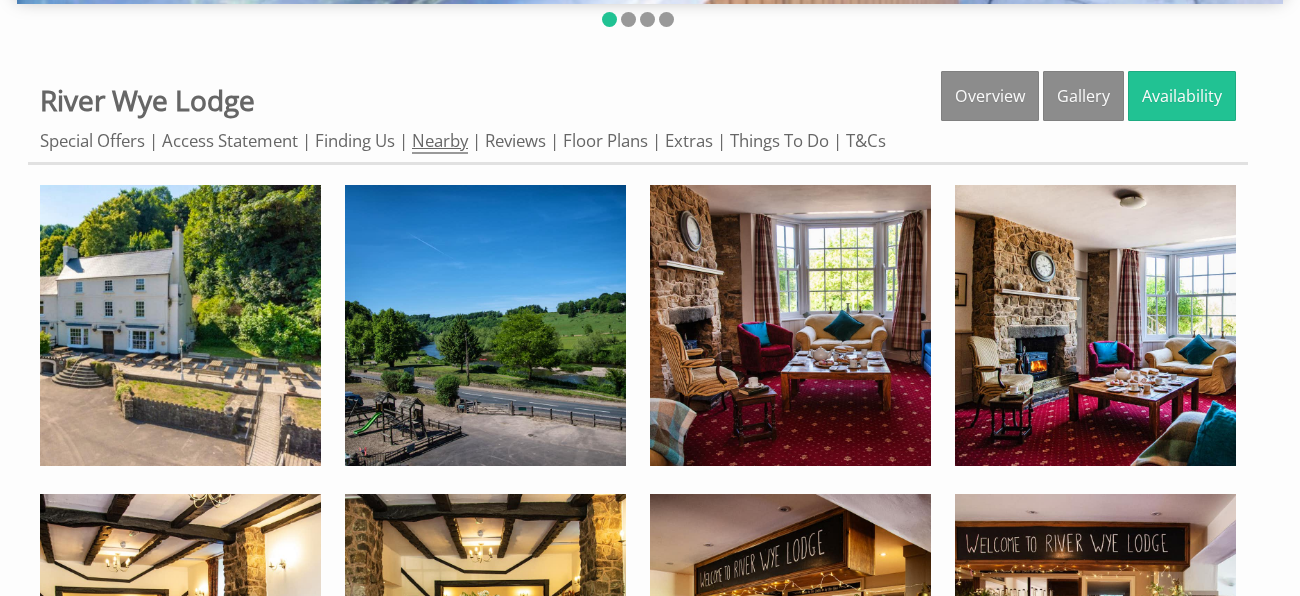 click on "Nearby" at bounding box center [440, 141] 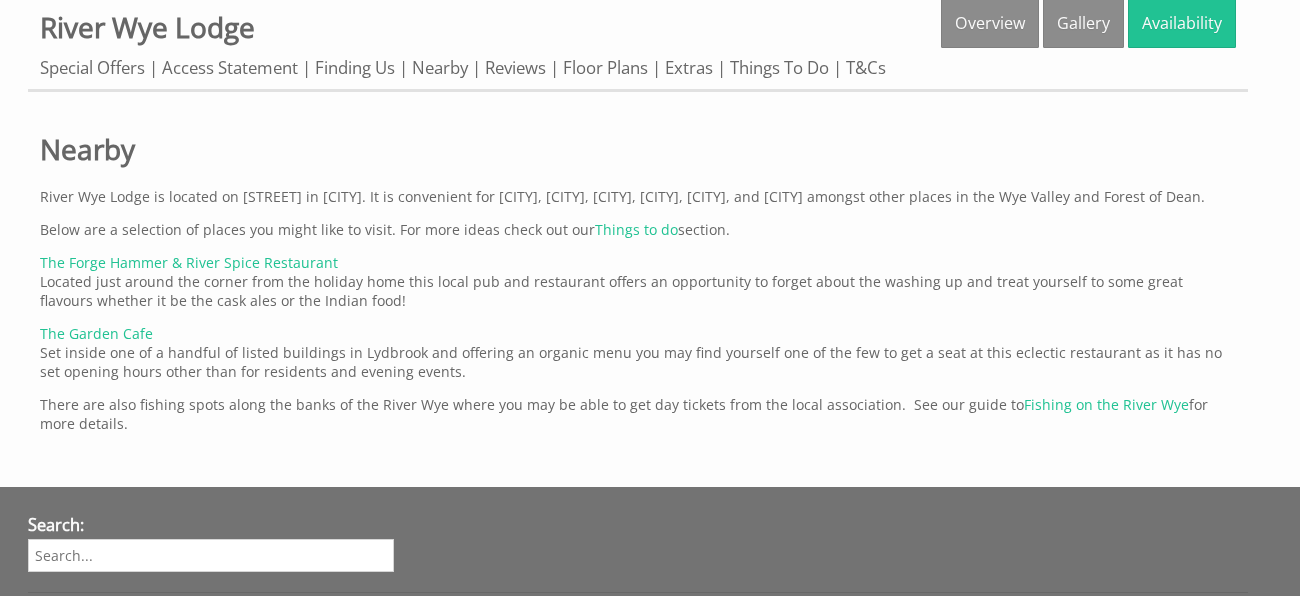 scroll, scrollTop: 679, scrollLeft: 0, axis: vertical 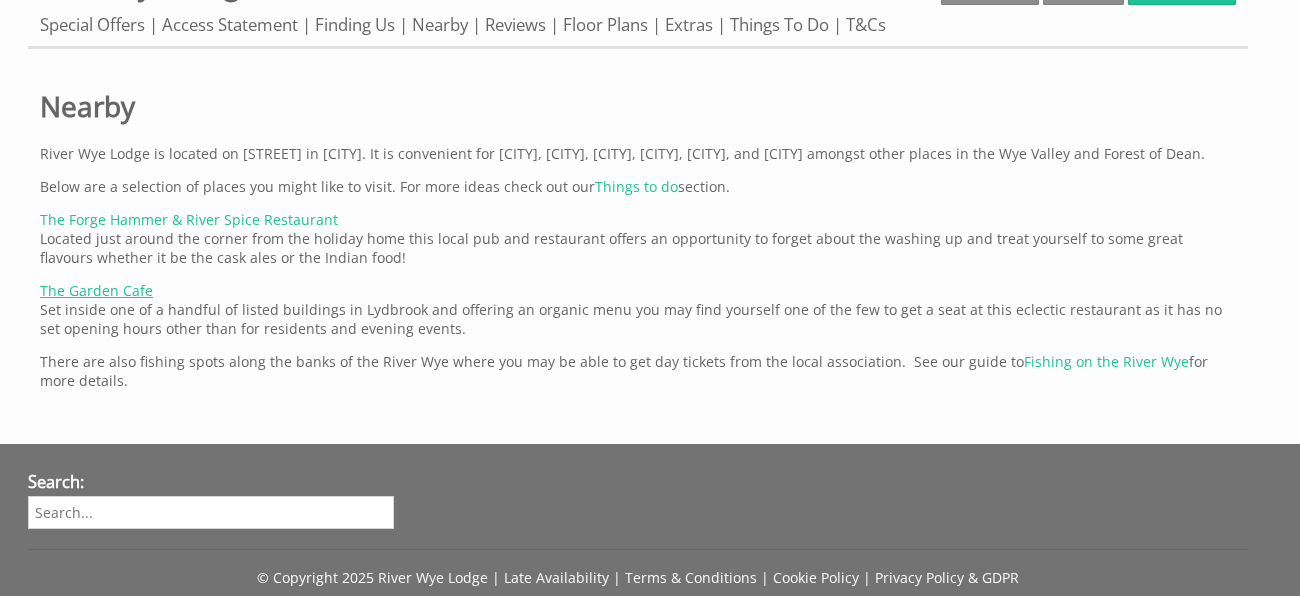 click on "The Garden Cafe" at bounding box center [96, 290] 